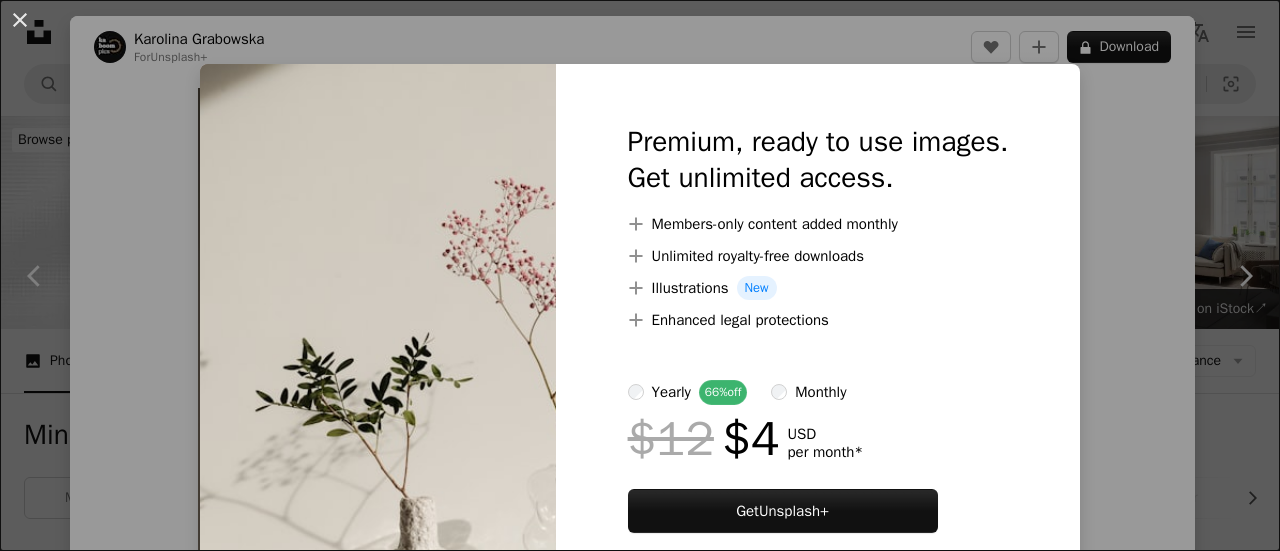 scroll, scrollTop: 1063, scrollLeft: 0, axis: vertical 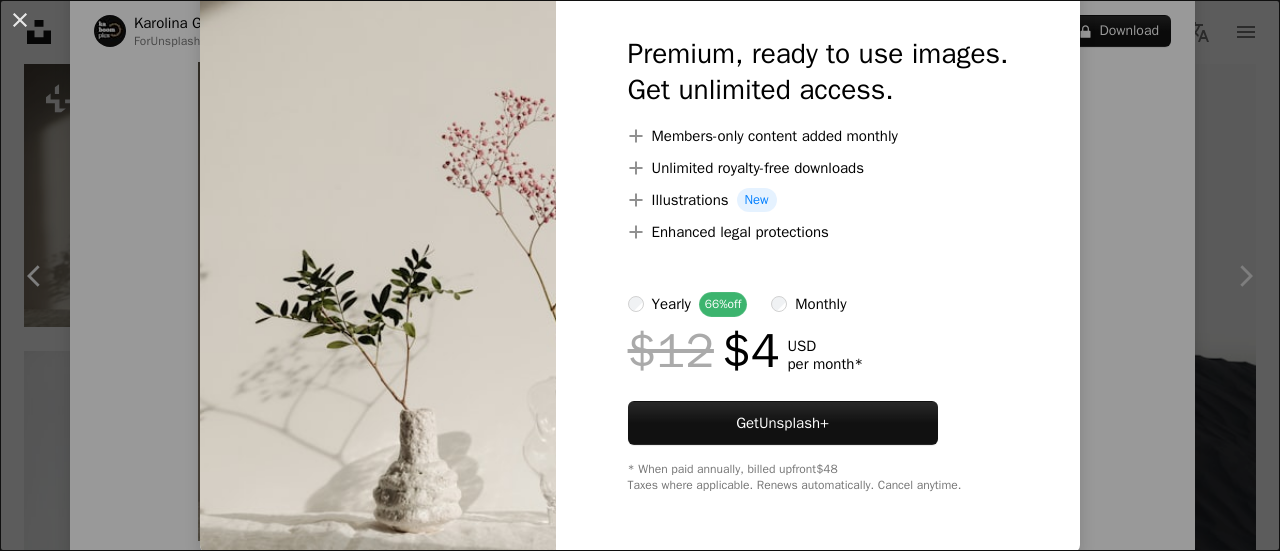 click on "An X shape Premium, ready to use images. Get unlimited access. A plus sign Members-only content added monthly A plus sign Unlimited royalty-free downloads A plus sign Illustrations  New A plus sign Enhanced legal protections yearly 66%  off monthly $12   $4 USD per month * Get  Unsplash+ * When paid annually, billed upfront  $48 Taxes where applicable. Renews automatically. Cancel anytime." at bounding box center (640, 275) 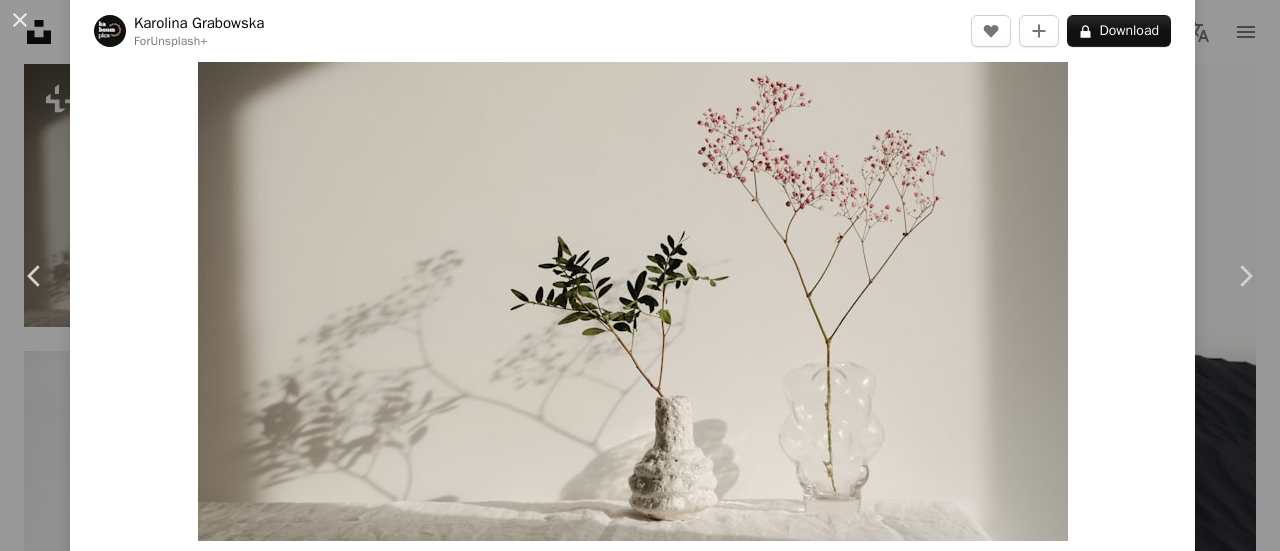 click on "An X shape Chevron left Chevron right [FIRST] [LAST] For Unsplash+ A heart A plus sign A lock Download Zoom in Featured in Photos A forward-right arrow Share More Actions Calendar outlined Published on February [DAY], [YEAR] Safety Licensed under the Unsplash+ License wallpaper background full hd wallpaper 4K Images laptop wallpaper iphone wallpaper flowers full screen wallpaper aesthetic wallpaper screensaver floral blossom imac wallpaper floral composition Public domain images From this series Chevron right Plus sign for Unsplash+ Plus sign for Unsplash+ Plus sign for Unsplash+ Plus sign for Unsplash+ Plus sign for Unsplash+ Plus sign for Unsplash+ Plus sign for Unsplash+ Plus sign for Unsplash+ Plus sign for Unsplash+ Plus sign for Unsplash+ Related images Plus sign for Unsplash+ A heart A plus sign [FIRST] [LAST] For Unsplash+ A lock Download Plus sign for Unsplash+ A heart A plus sign [FIRST] [LAST] For Unsplash+ A lock Download Plus sign for Unsplash+ A heart A plus sign [FIRST] [LAST]" at bounding box center [640, 275] 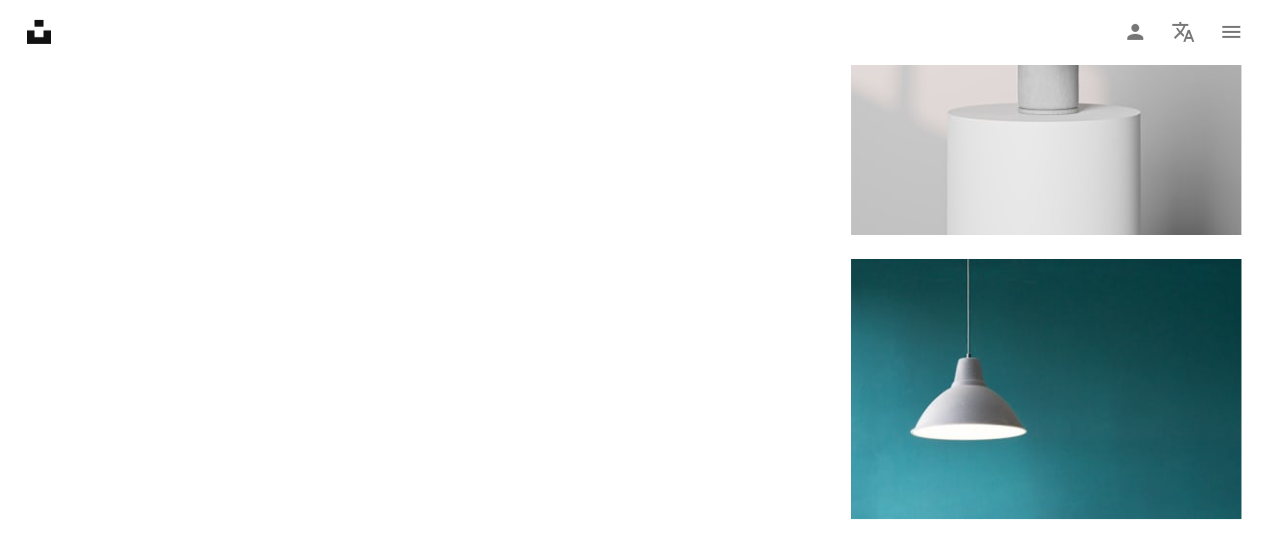 scroll, scrollTop: 3653, scrollLeft: 0, axis: vertical 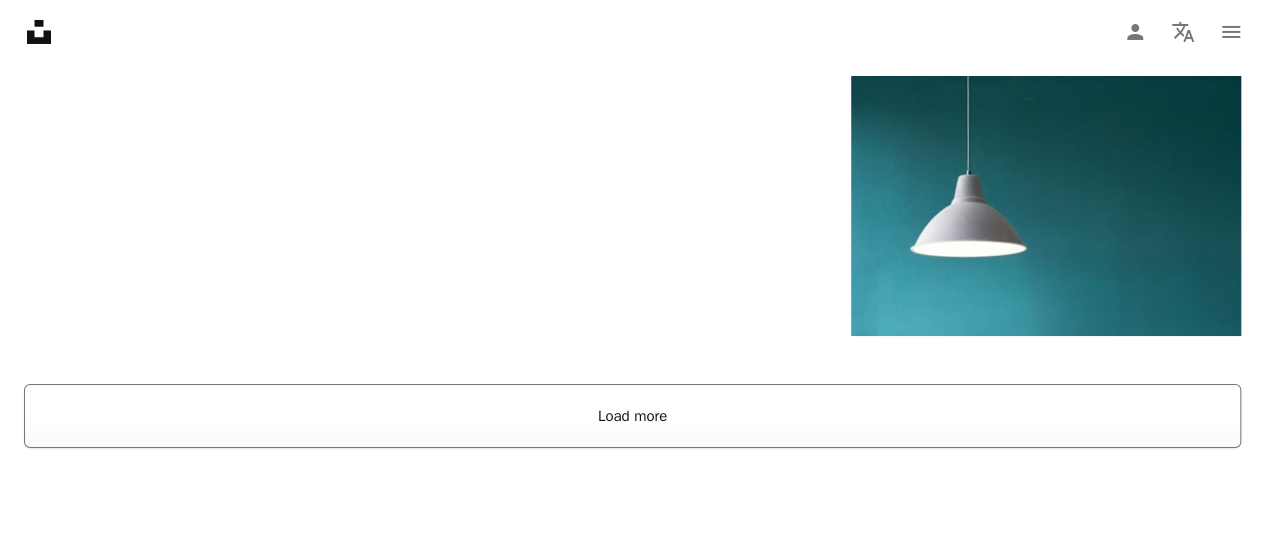 click on "Load more" at bounding box center (632, 416) 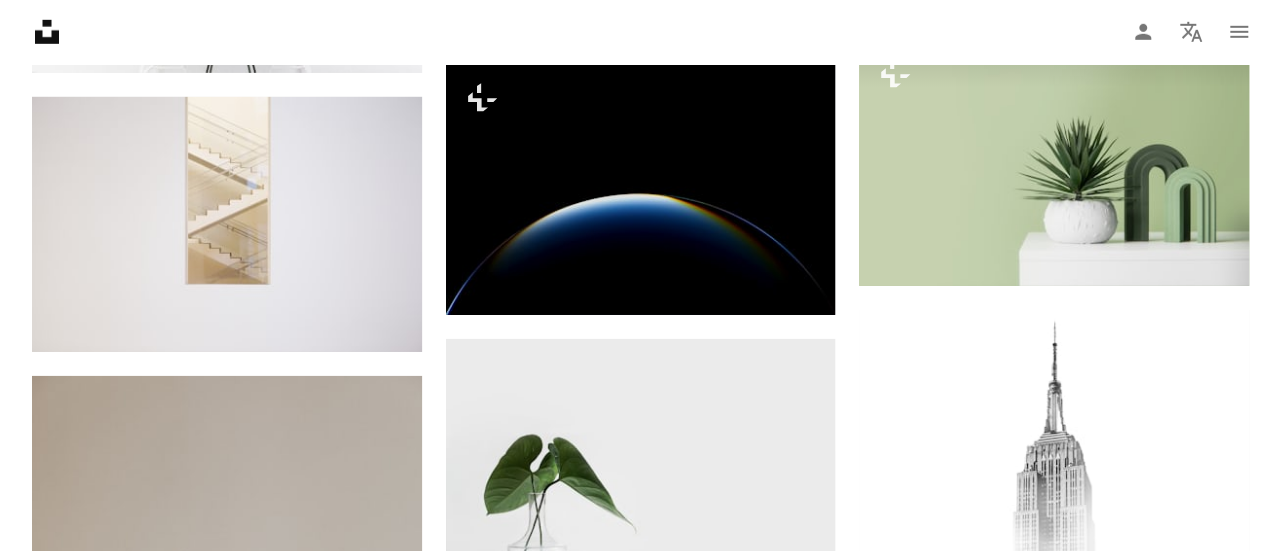 scroll, scrollTop: 6826, scrollLeft: 0, axis: vertical 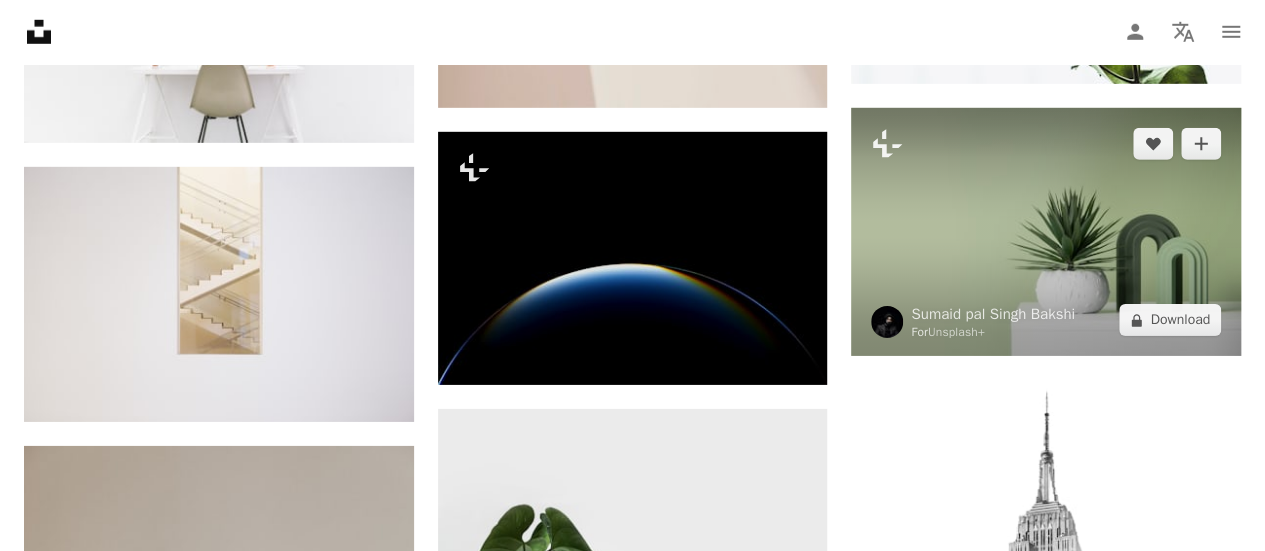 click at bounding box center (1046, 232) 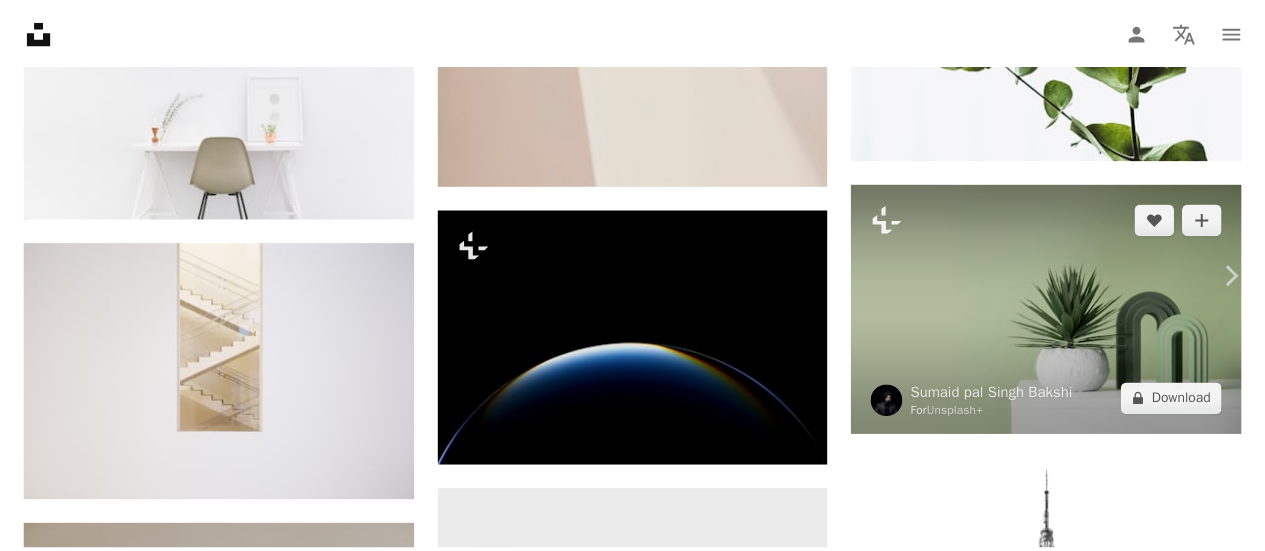 scroll, scrollTop: 146, scrollLeft: 0, axis: vertical 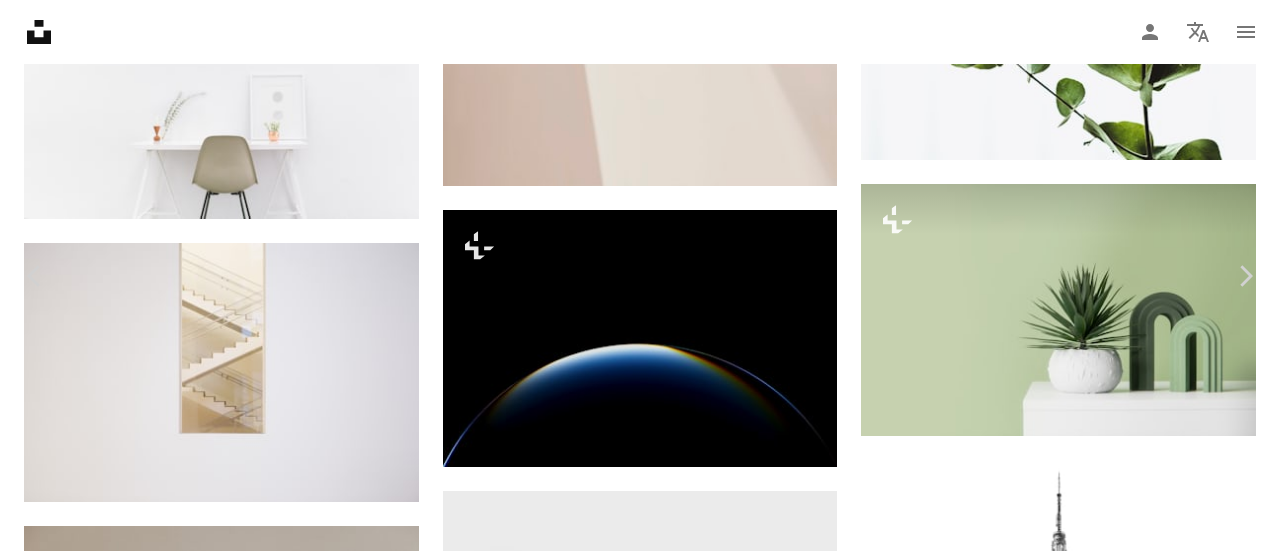 click on "A lock Download" at bounding box center (1119, 3678) 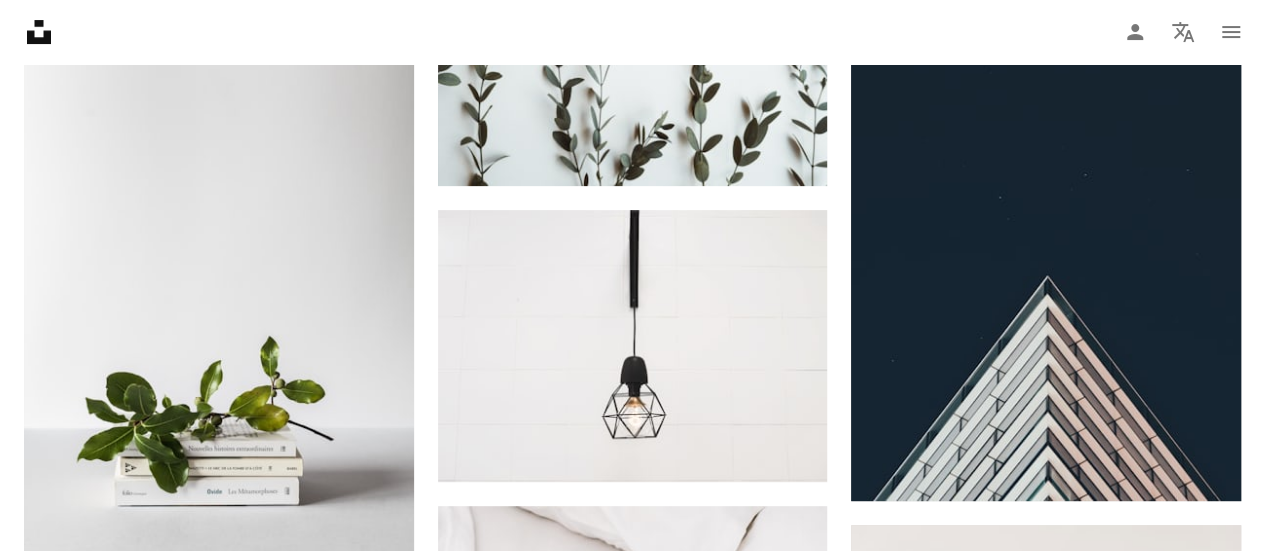 scroll, scrollTop: 7910, scrollLeft: 0, axis: vertical 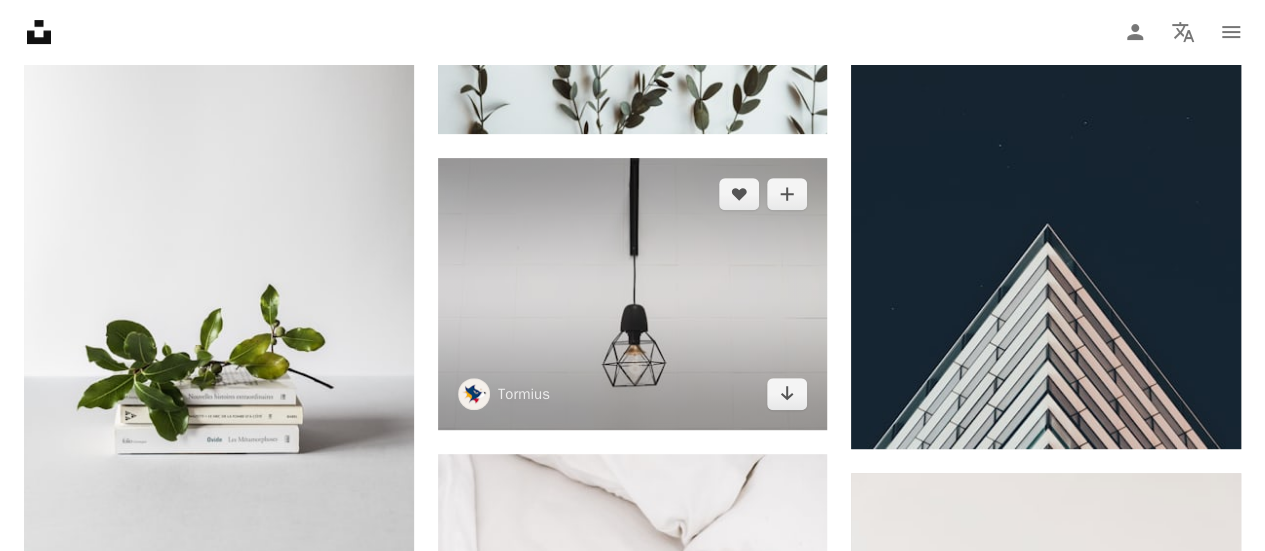 click at bounding box center [633, 294] 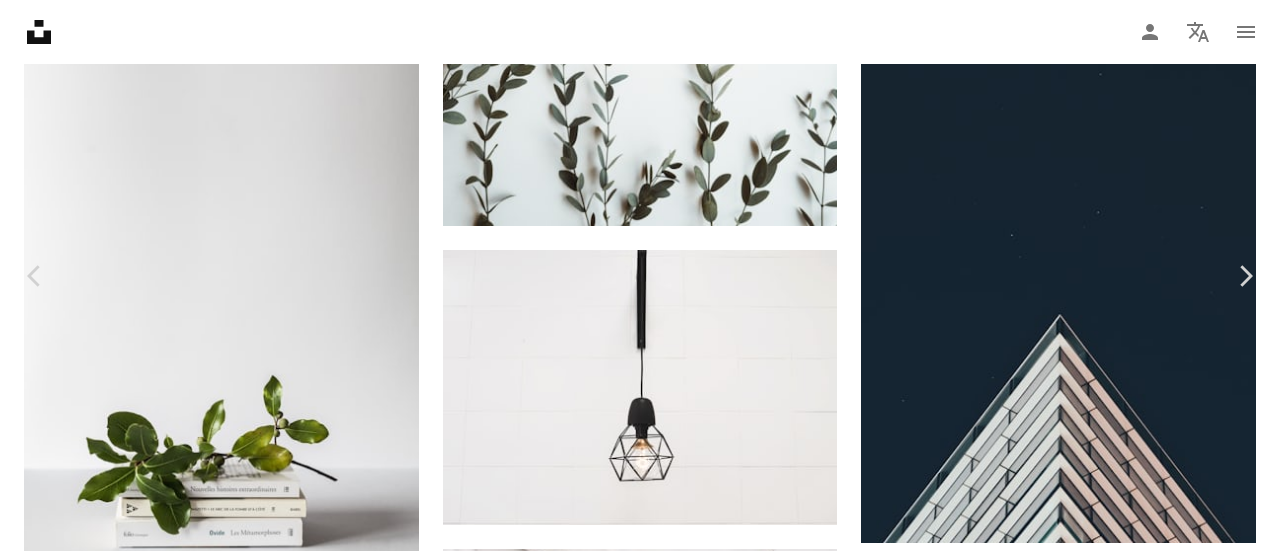 click on "An X shape Chevron left Chevron right An X shape Close Say thanks! Give a shoutout to Tormius on social or copy the text below to attribute. A URL sharing icon (chains) Facebook icon X (formerly Twitter) icon Pinterest icon An envelope Photo by Tormius on Unsplash Copy content Have an idea? A website makes it real. Start A Free Trial Tormius tormius A heart A plus sign Download free Chevron down Zoom in Views 15,857,983 Downloads 91,985 Featured in Photos , Interiors A forward-right arrow Share Info icon Info More Actions Geometric Decor A map marker [CITY], [COUNTRY] Calendar outlined Published on August [DAY], [YEAR] Camera NIKON CORPORATION, NIKON D3200 Safety Free to use under the Unsplash License wallpaper black light wall white minimal minimalist minimalism simple lightbulb geometric bulb contrast indoors light fixture negro hanging light luz background home Public domain images Browse premium related images on iStock | Save 20% with code UNSPLASH20 View more on iStock ↗ Related images A heart A plus sign The Dream Archives Arrow pointing down A heart A plus sign [FIRST] [LAST] Arrow pointing down Plus sign for Unsplash+ A heart A plus sign Almas Salakhov For Unsplash+ A lock Download A heart A plus sign Hassan Sirah Arrow pointing down A heart A plus sign Farzad Mohamadi Arrow pointing down" at bounding box center [640, 5619] 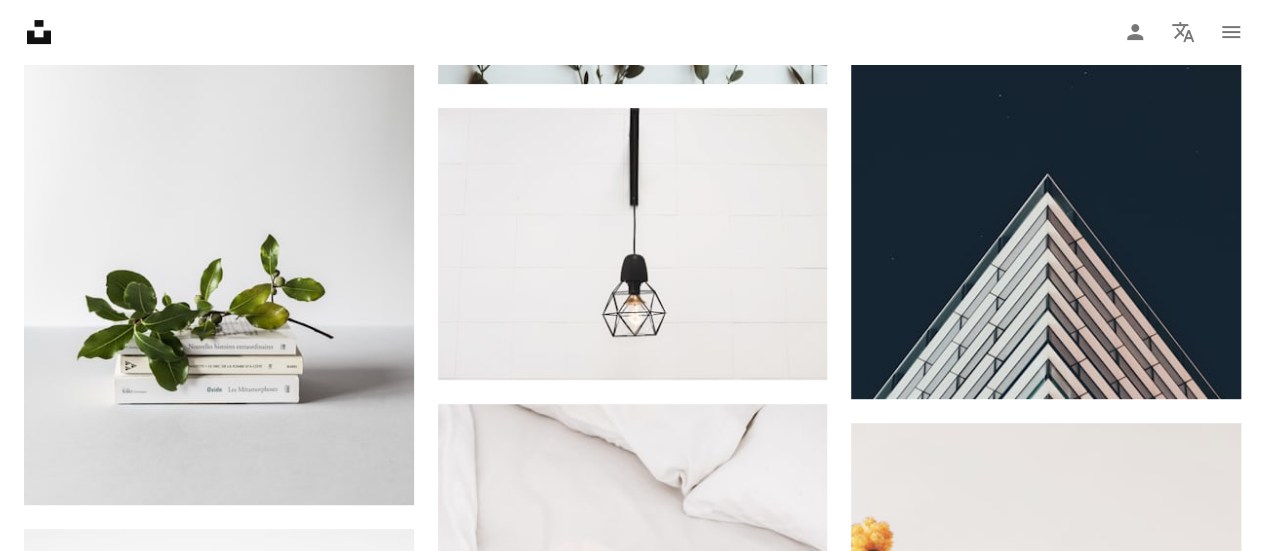 scroll, scrollTop: 7926, scrollLeft: 0, axis: vertical 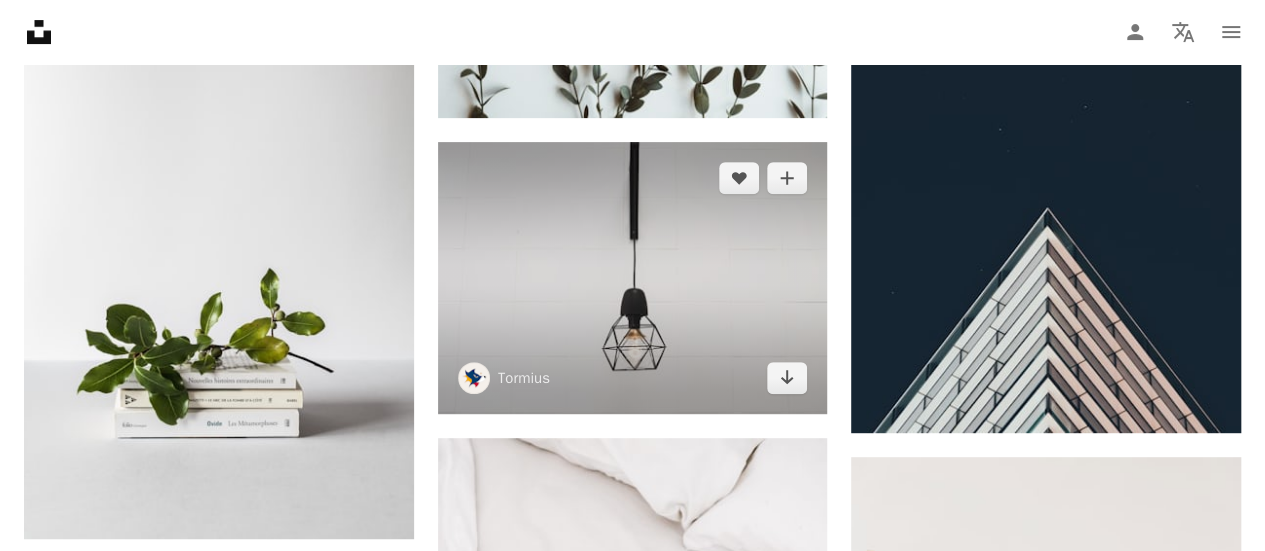 click at bounding box center [633, 278] 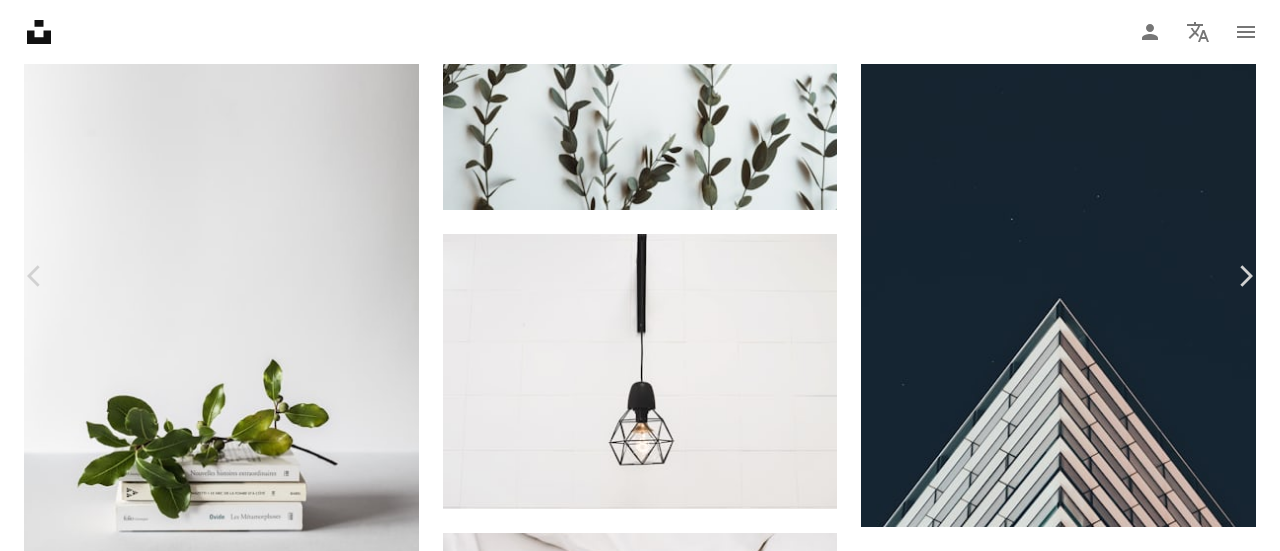 click on "Chevron down" 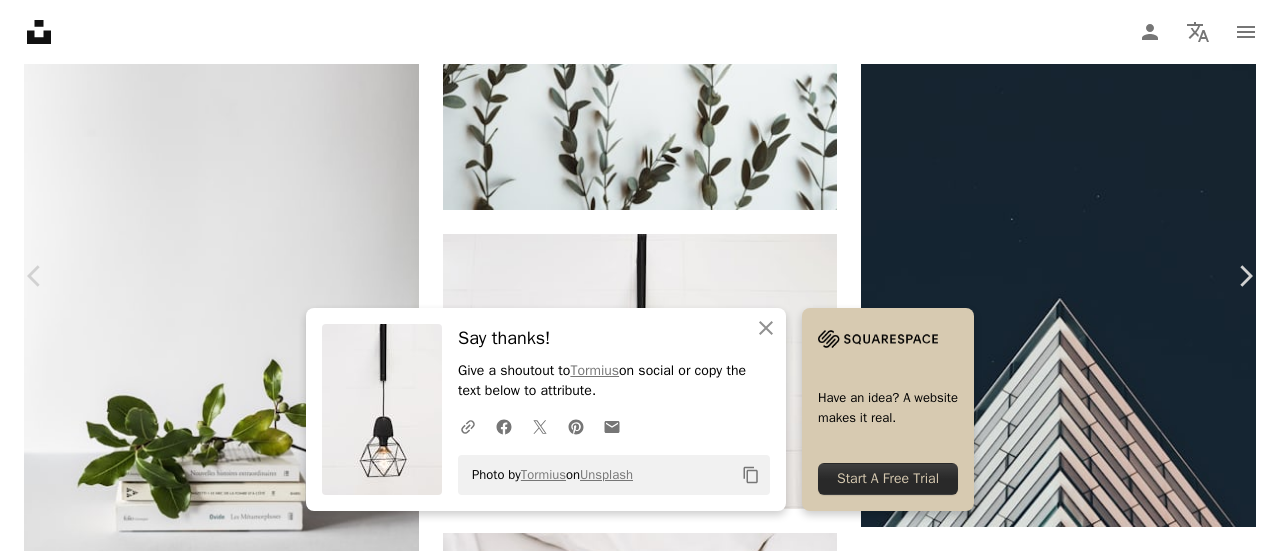 click on "An X shape Chevron left Chevron right An X shape Close Say thanks! Give a shoutout to Tormius on social or copy the text below to attribute. A URL sharing icon (chains) Facebook icon X (formerly Twitter) icon Pinterest icon An envelope Photo by Tormius on Unsplash Copy content Have an idea? A website makes it real. Start A Free Trial Tormius tormius A heart A plus sign Download free Chevron down Zoom in Views 15,857,983 Downloads 91,985 Featured in Photos , Interiors A forward-right arrow Share Info icon Info More Actions Geometric Decor A map marker [CITY], [COUNTRY] Calendar outlined Published on August [DAY], [YEAR] Camera NIKON CORPORATION, NIKON D3200 Safety Free to use under the Unsplash License wallpaper black light wall white minimal minimalist minimalism simple lightbulb geometric bulb contrast indoors light fixture negro hanging light luz background home Public domain images Browse premium related images on iStock | Save 20% with code UNSPLASH20 View more on iStock ↗ Related images" at bounding box center (640, 5603) 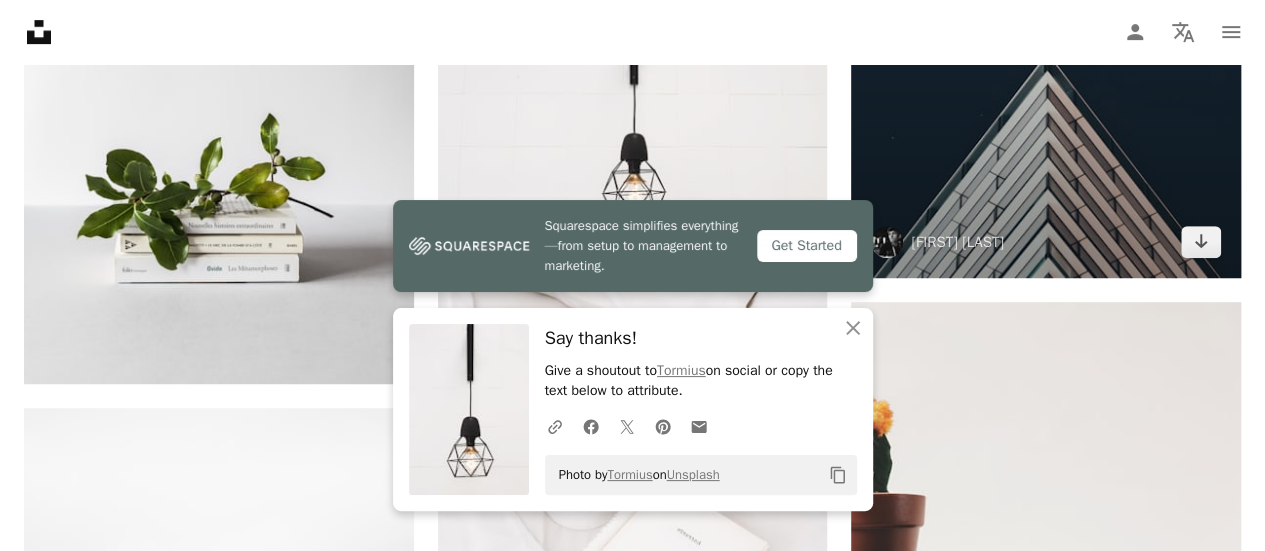scroll, scrollTop: 8082, scrollLeft: 0, axis: vertical 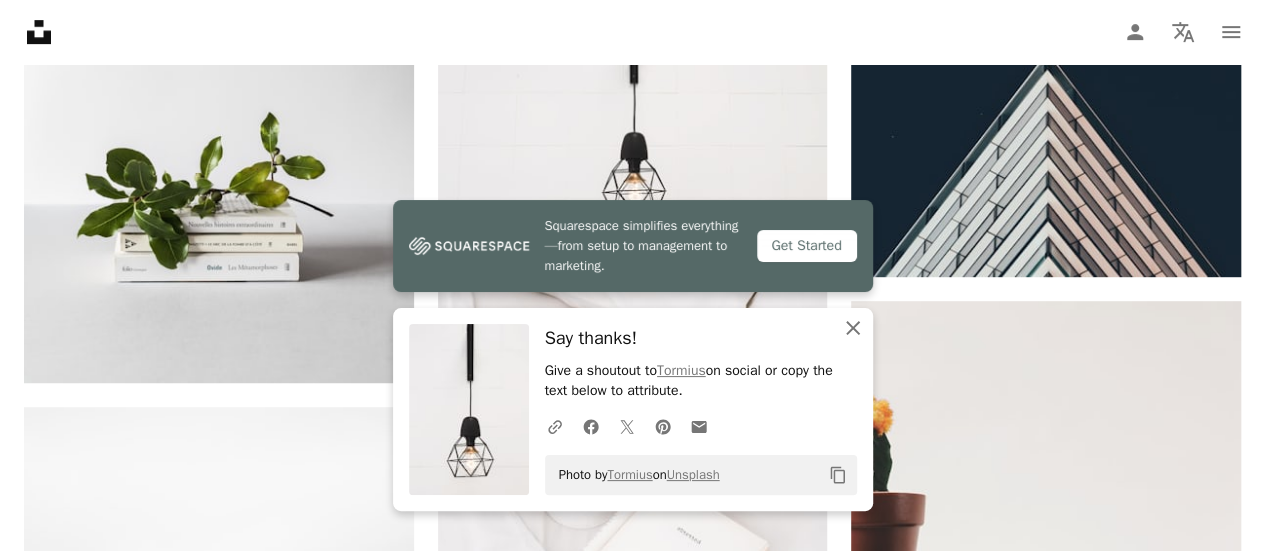 click 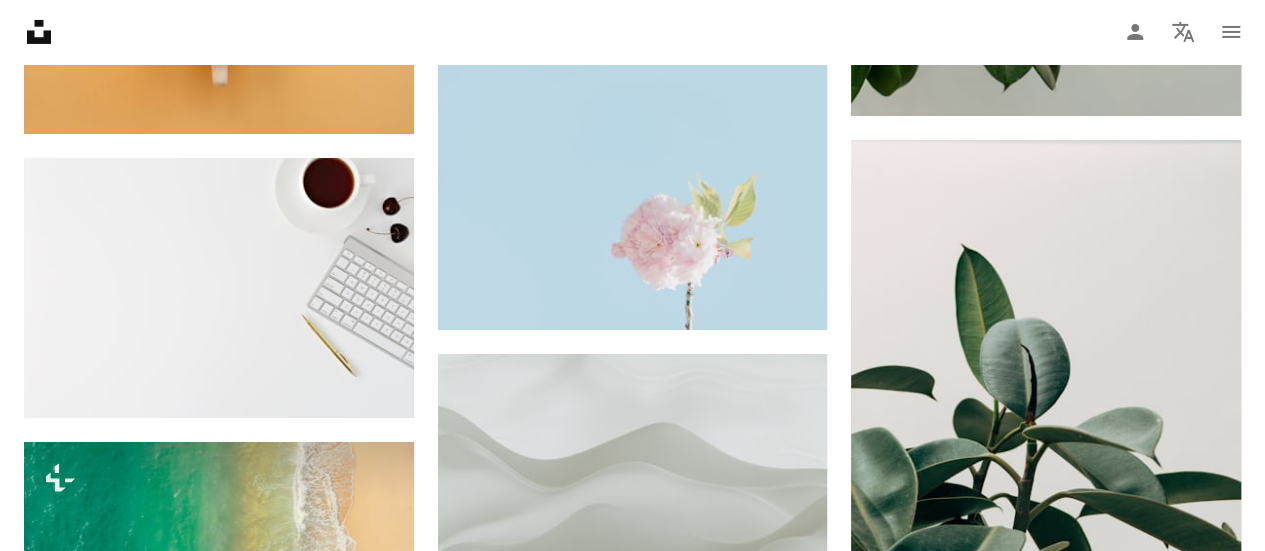 scroll, scrollTop: 11088, scrollLeft: 0, axis: vertical 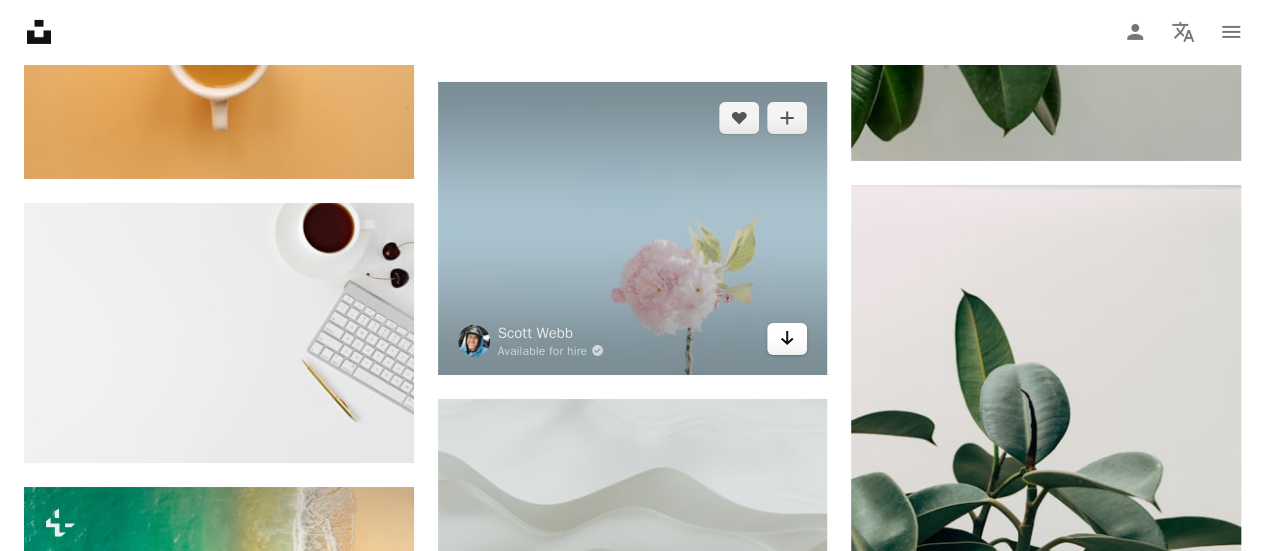 click 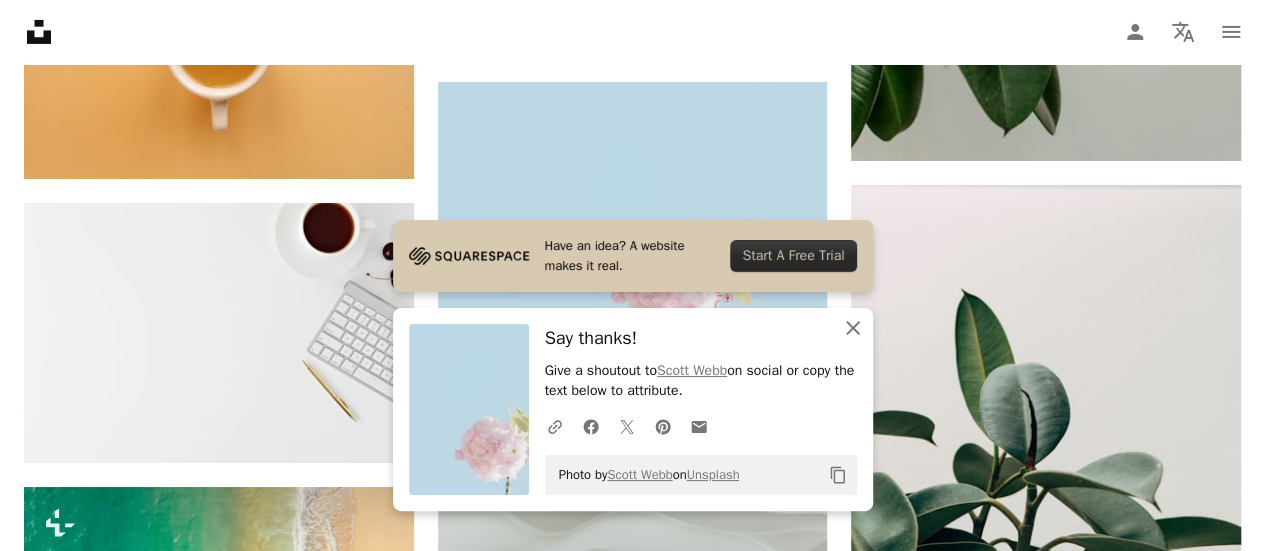 click 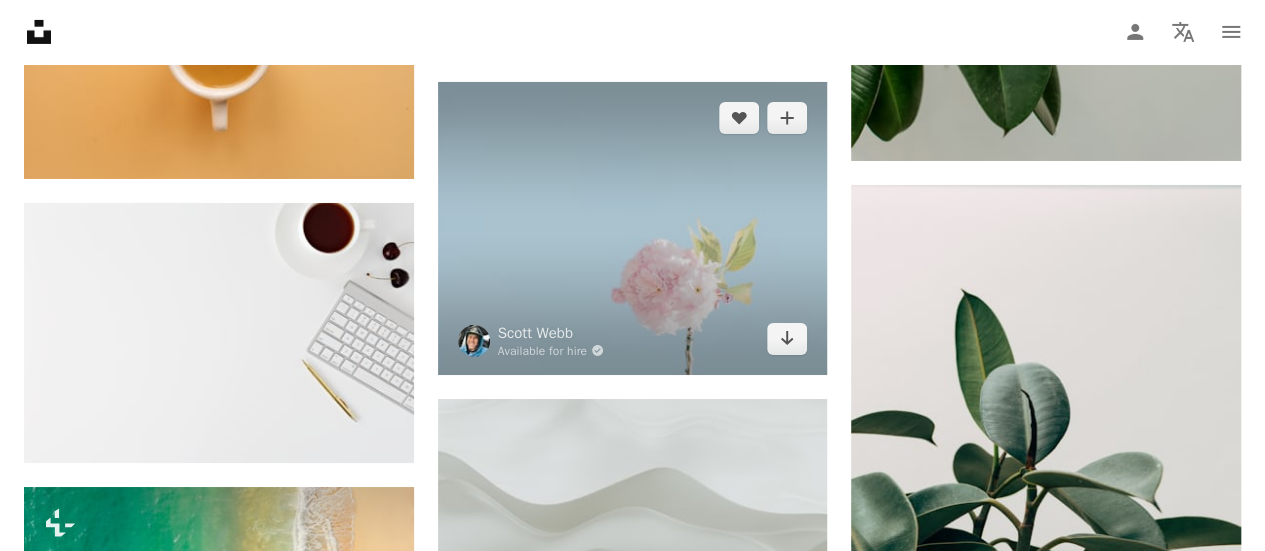 click at bounding box center (633, 228) 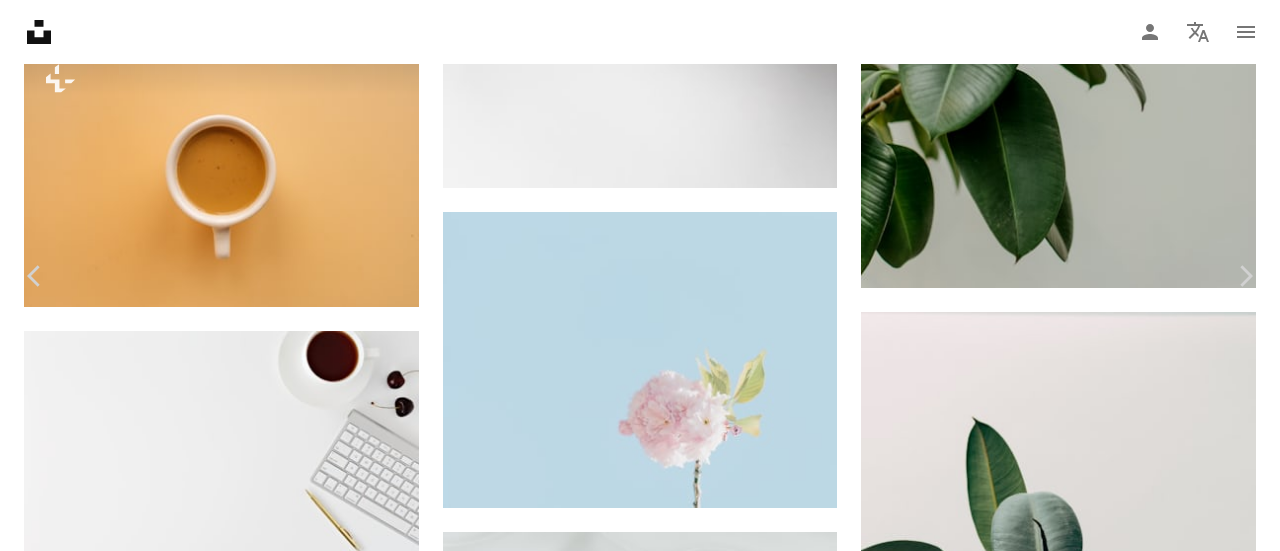 click on "Chevron down" 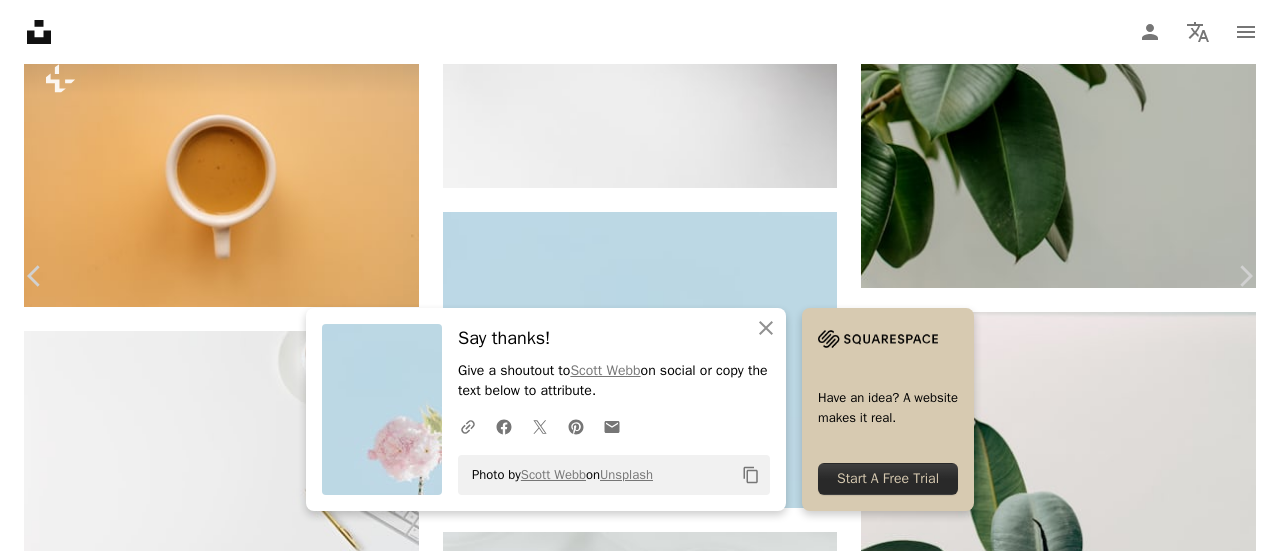 click on "An X shape Chevron left Chevron right An X shape Close Say thanks! Give a shoutout to Scott Webb on social or copy the text below to attribute. A URL sharing icon (chains) Facebook icon X (formerly Twitter) icon Pinterest icon An envelope Photo by Scott Webb on Unsplash Copy content Have an idea? A website makes it real. Start A Free Trial Scott Webb Available for hire A checkmark inside of a circle A heart A plus sign Download free Chevron down Zoom in Views 2,959,110 Downloads 27,799 Featured in Photos A forward-right arrow Share Info icon Info More Actions A lot of trees are flowering right now and I had to stop to take a couple of photographs against that blue sky. Calendar outlined Published on May [DAY], [YEAR] Camera SONY, ILCE-7RM3 Safety Free to use under the Unsplash License flower spring natural pink minimal minimalist minimalist wallpaper floral blossom minimalism simple sky blue simple wallpaper simple background plain background petal bloom branch minimalist background stem Free images" at bounding box center (640, 5479) 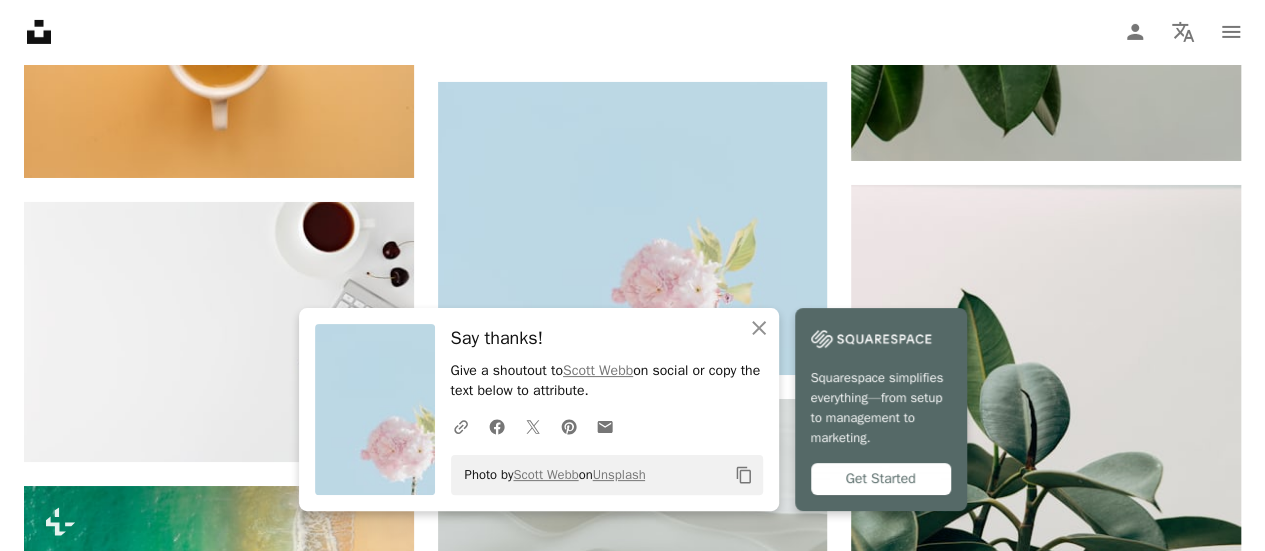 scroll, scrollTop: 11356, scrollLeft: 0, axis: vertical 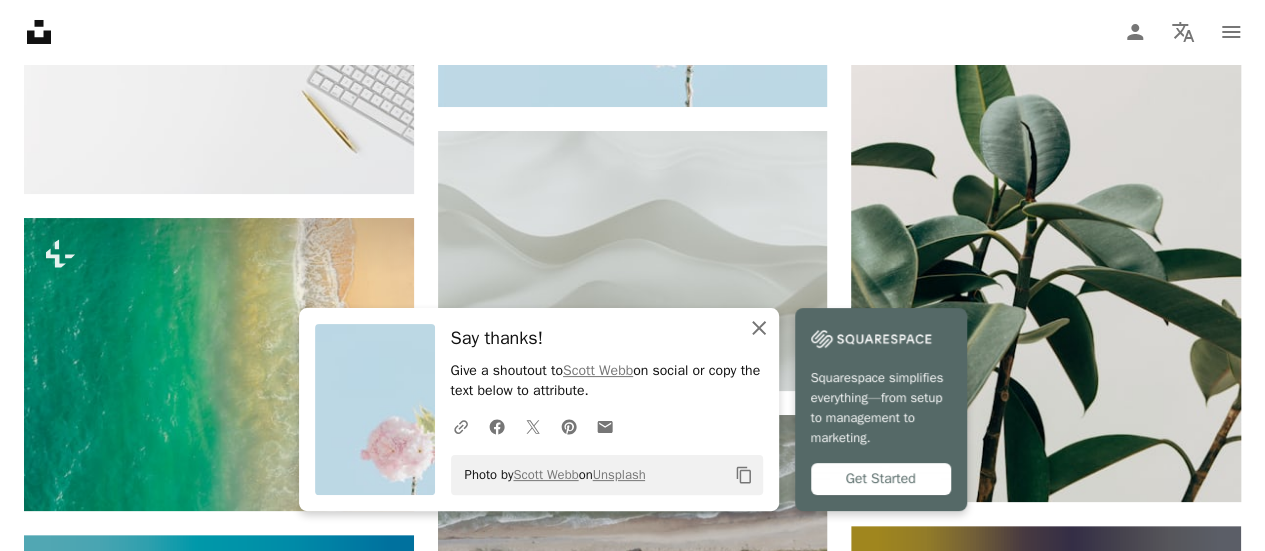 click 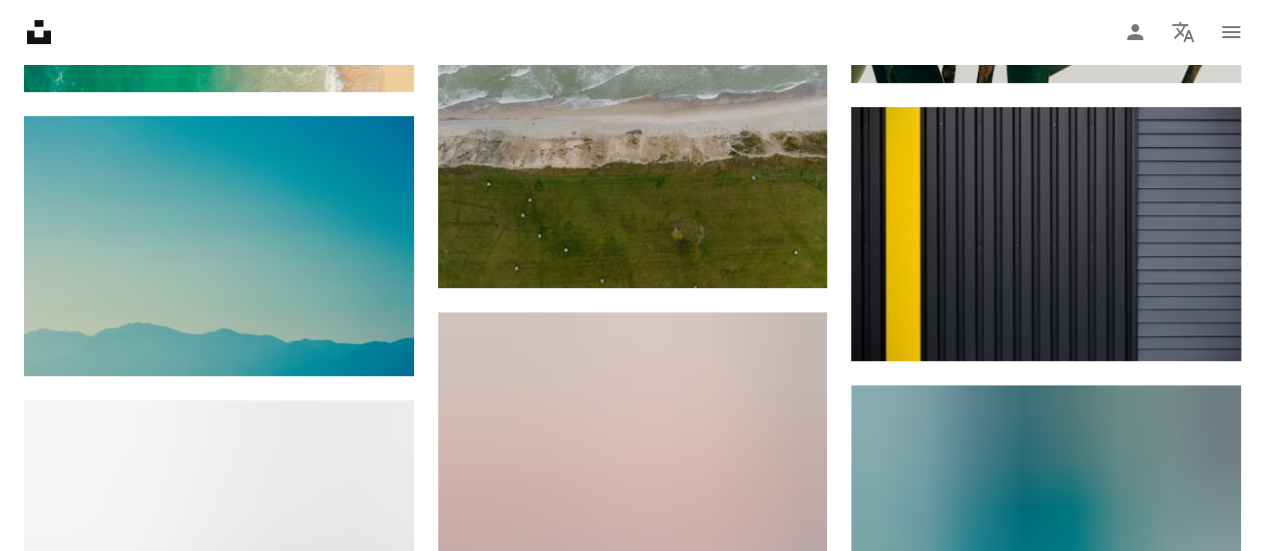 scroll, scrollTop: 11771, scrollLeft: 0, axis: vertical 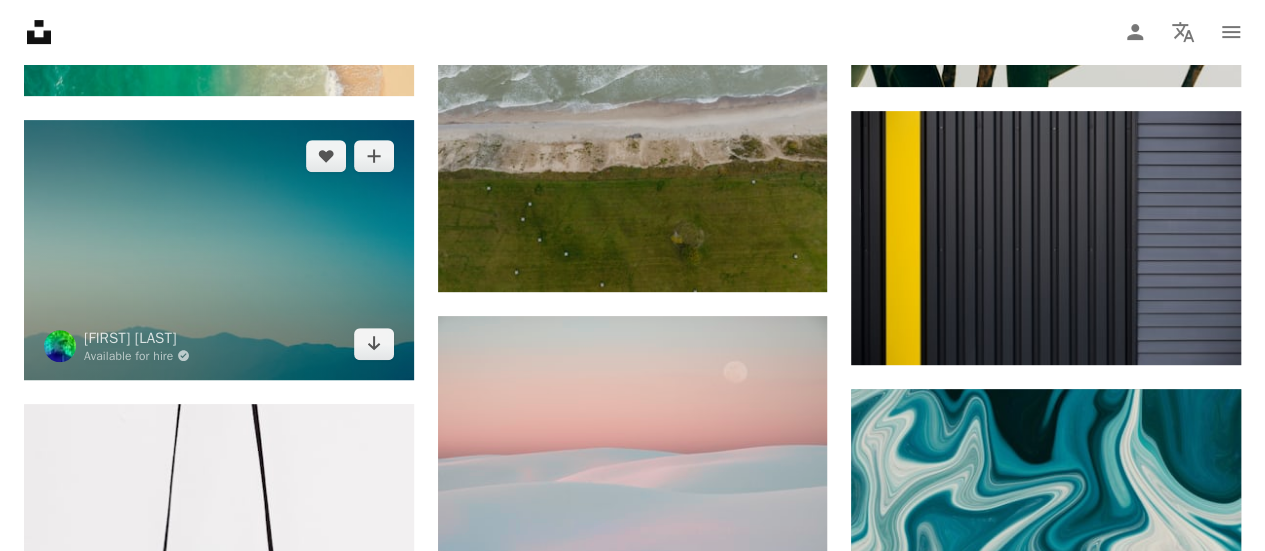 click at bounding box center (219, 250) 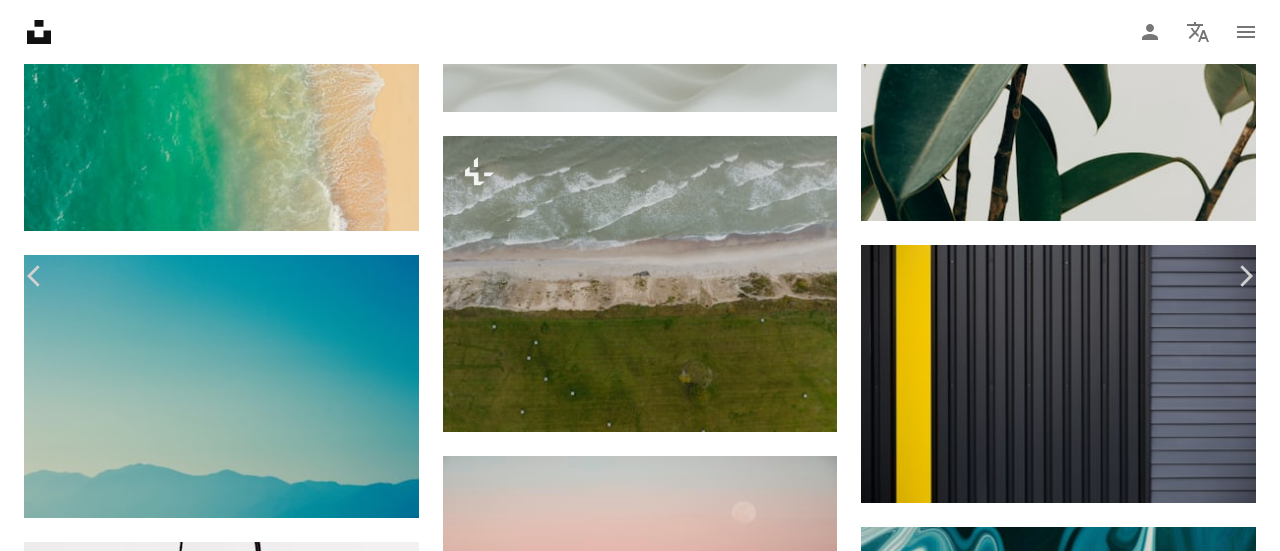 click 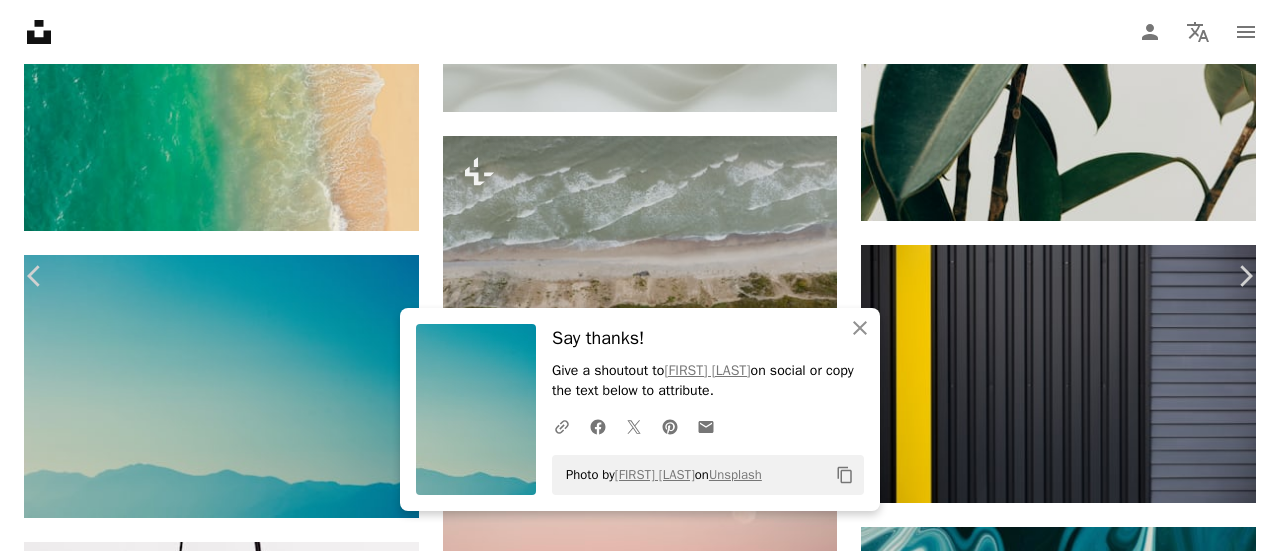 click on "An X shape Chevron left Chevron right An X shape Close Say thanks! Give a shoutout to Louis Reed on social or copy the text below to attribute. A URL sharing icon (chains) Facebook icon X (formerly Twitter) icon Pinterest icon An envelope Photo by Louis Reed on Unsplash Copy content Louis Reed Available for hire A checkmark inside of a circle A heart A plus sign Download free Chevron down Zoom in Views 1,969,634 Downloads 29,961 A forward-right arrow Share Info icon Info More Actions Blue A map marker [CITY], [COUNTRY] Calendar outlined Published on July [DAY], [YEAR] Camera Canon, EOS 650D Safety Free to use under the Unsplash License texture sunset blue mountains blue sky greece minimal cliff peak islands layer cliffs fade sunrise dawn red sky kos Backgrounds Browse premium related images on iStock | Save 20% with code UNSPLASH20 View more on iStock ↗ Related images A heart A plus sign Slava Arkhipenko Available for hire A checkmark inside of a circle Arrow pointing down A heart" at bounding box center (640, 4796) 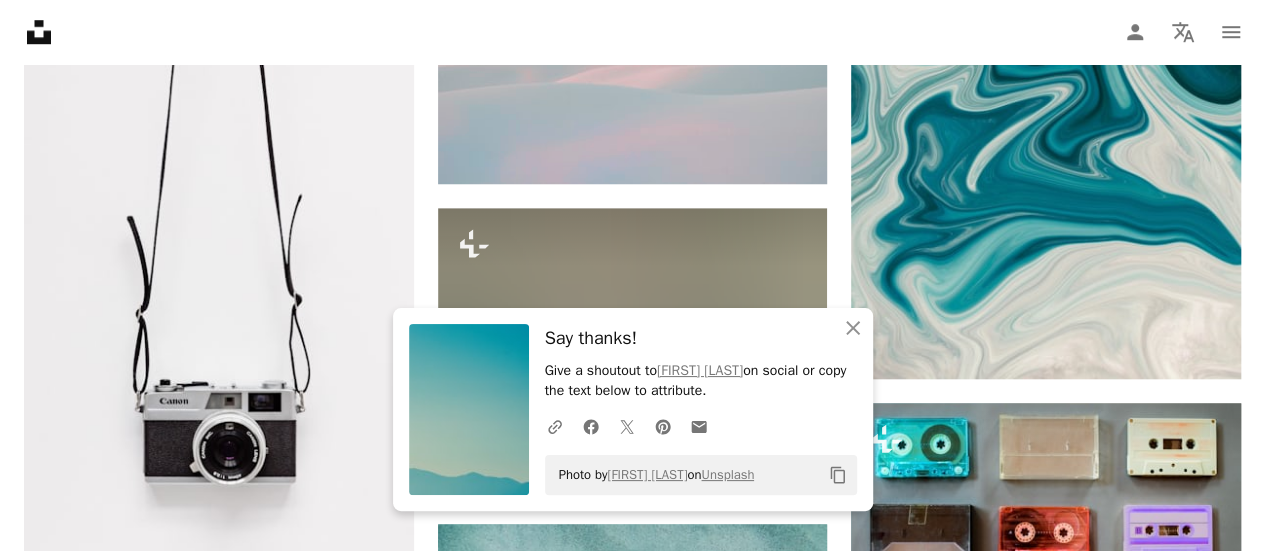 scroll, scrollTop: 12199, scrollLeft: 0, axis: vertical 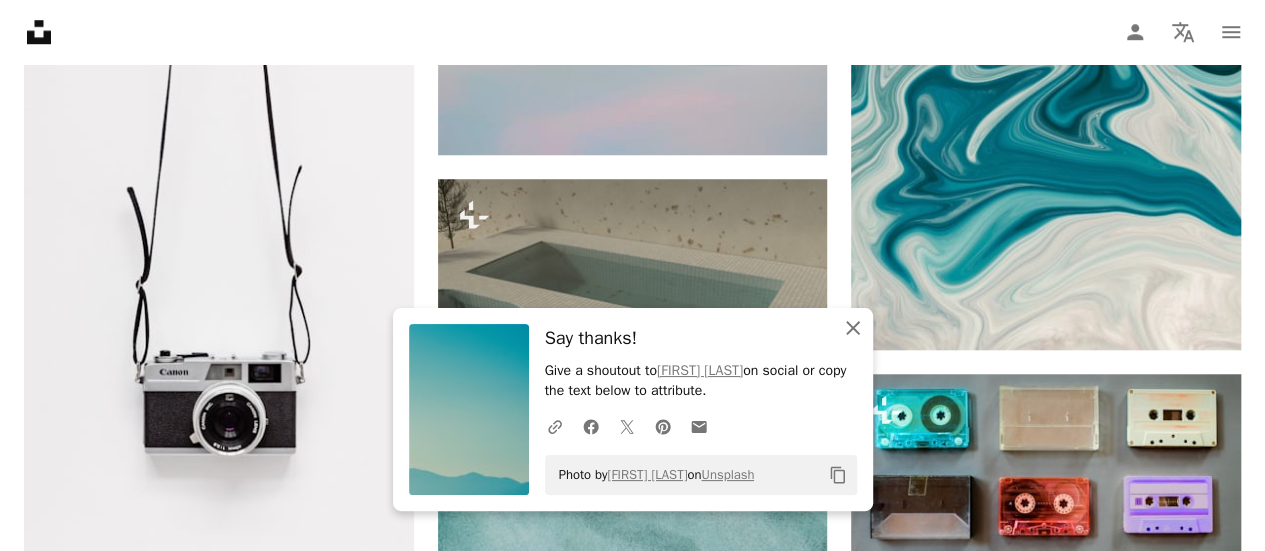 click on "An X shape" 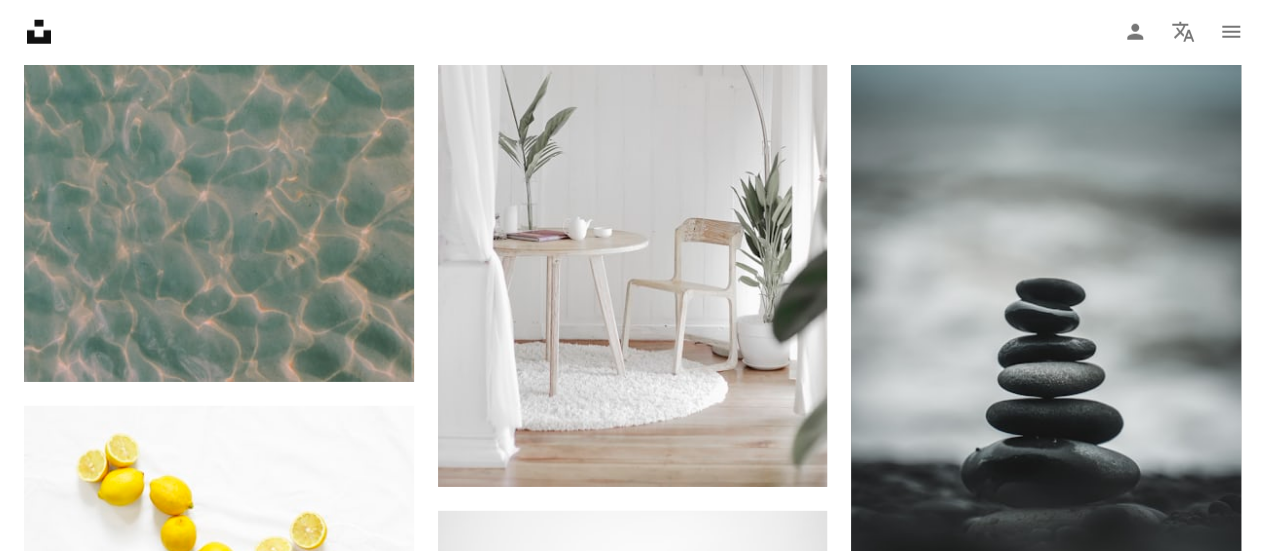 scroll, scrollTop: 22079, scrollLeft: 0, axis: vertical 